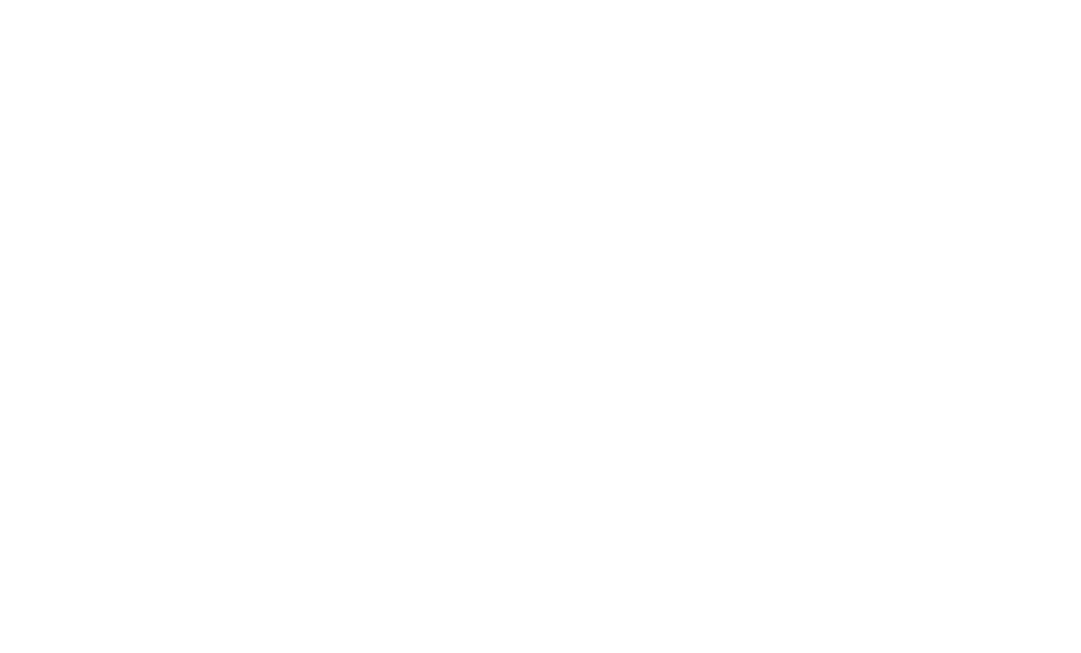 scroll, scrollTop: 0, scrollLeft: 0, axis: both 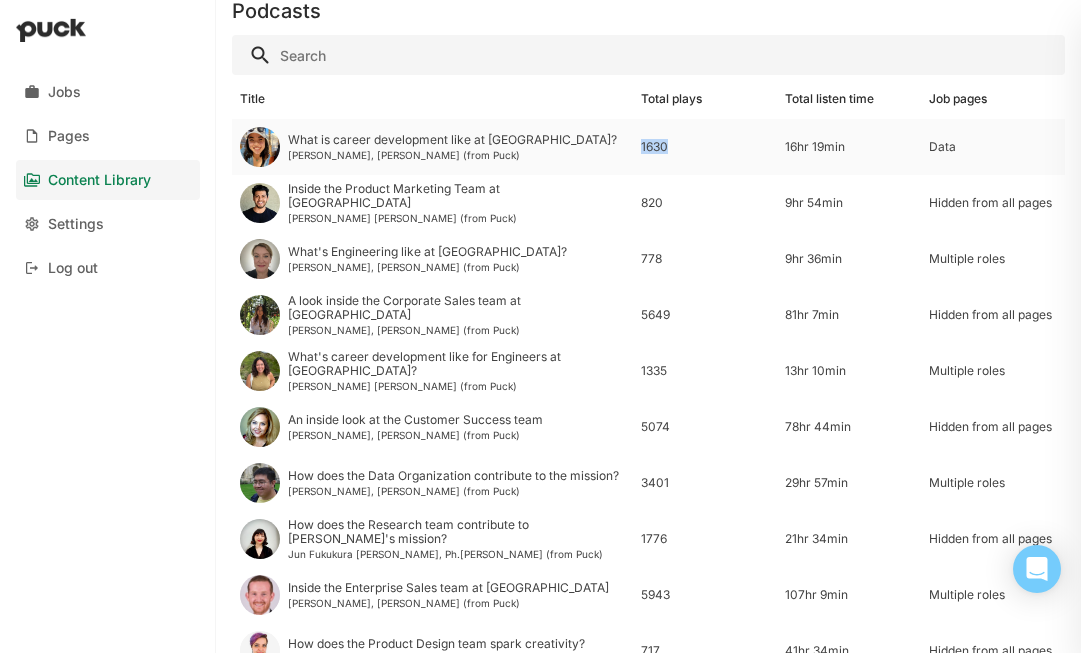 drag, startPoint x: 680, startPoint y: 146, endPoint x: 639, endPoint y: 146, distance: 41 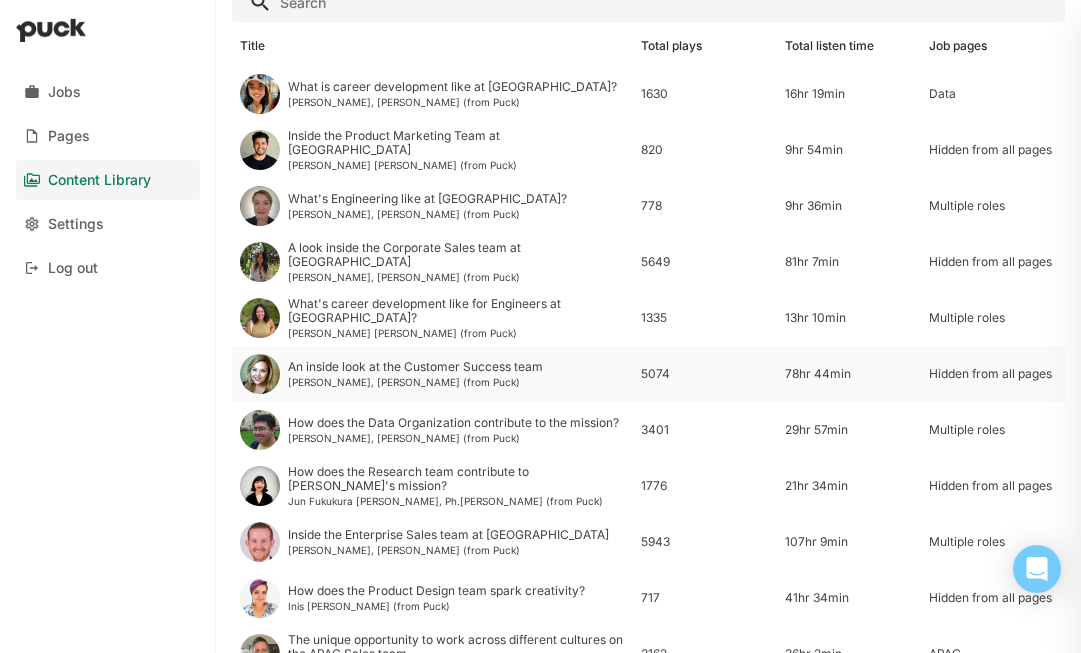 scroll, scrollTop: 157, scrollLeft: 0, axis: vertical 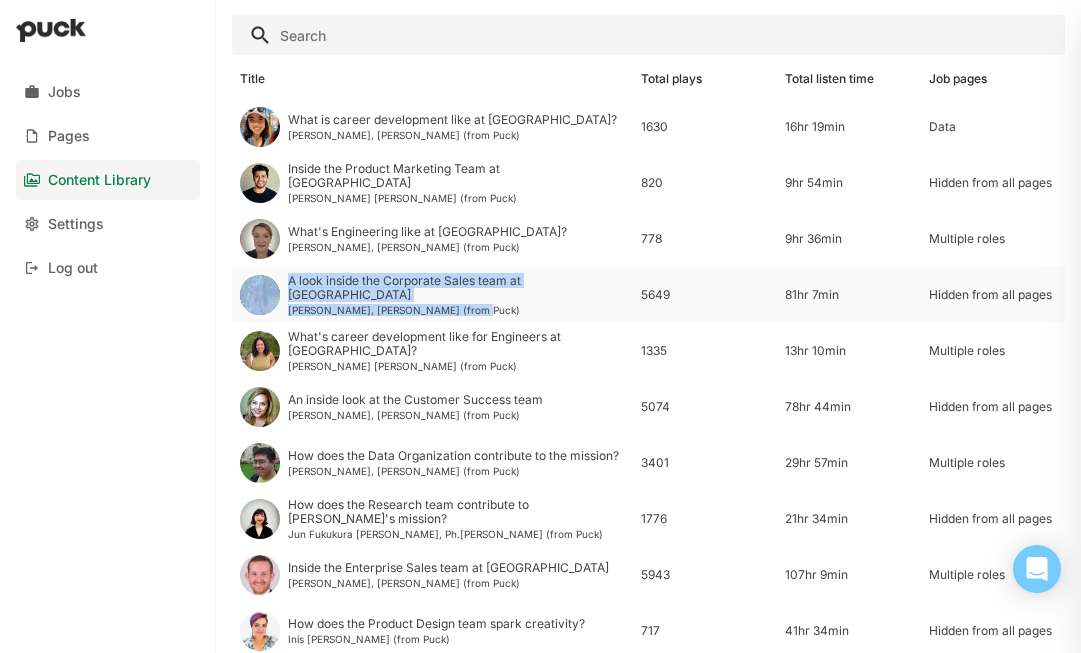 drag, startPoint x: 467, startPoint y: 305, endPoint x: 283, endPoint y: 286, distance: 184.97838 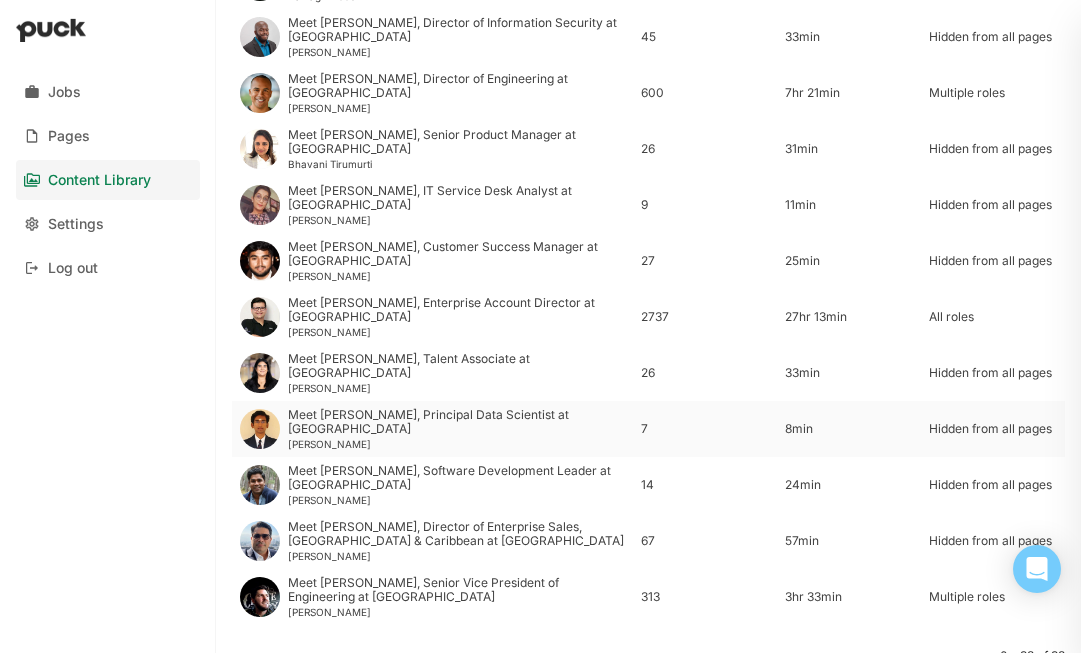scroll, scrollTop: 1760, scrollLeft: 0, axis: vertical 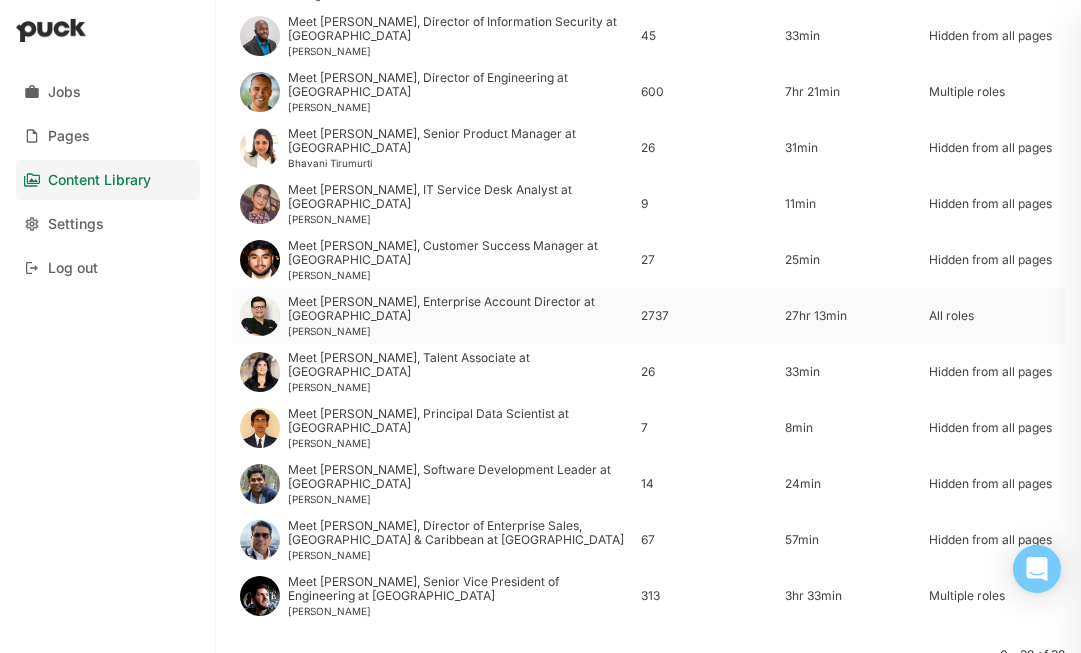 click on "2737" at bounding box center (705, 316) 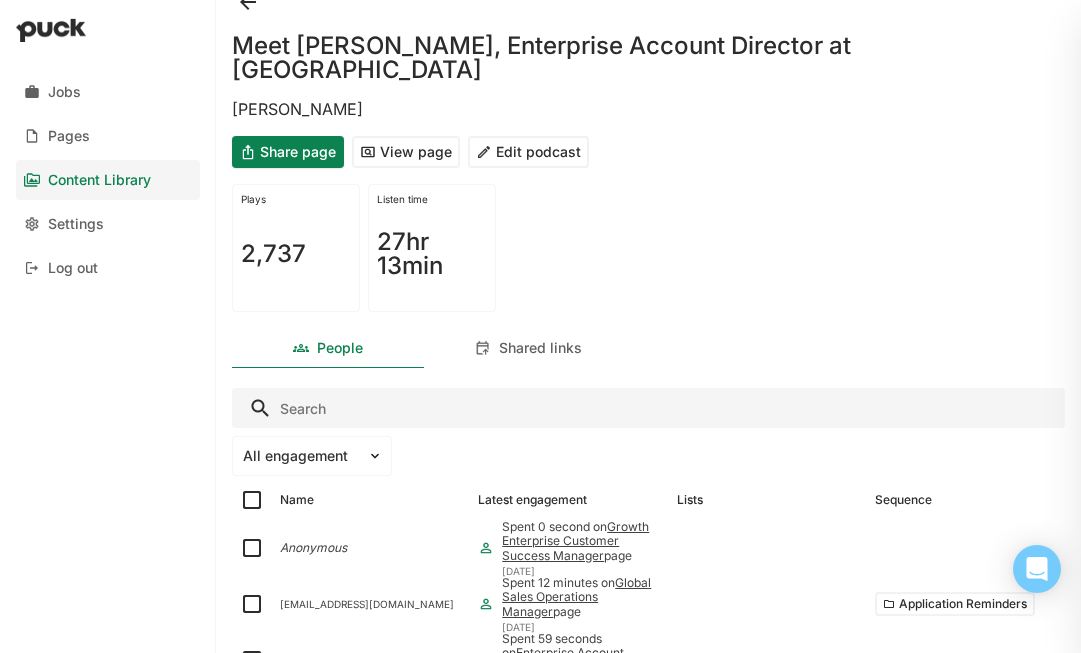 scroll, scrollTop: 18, scrollLeft: 0, axis: vertical 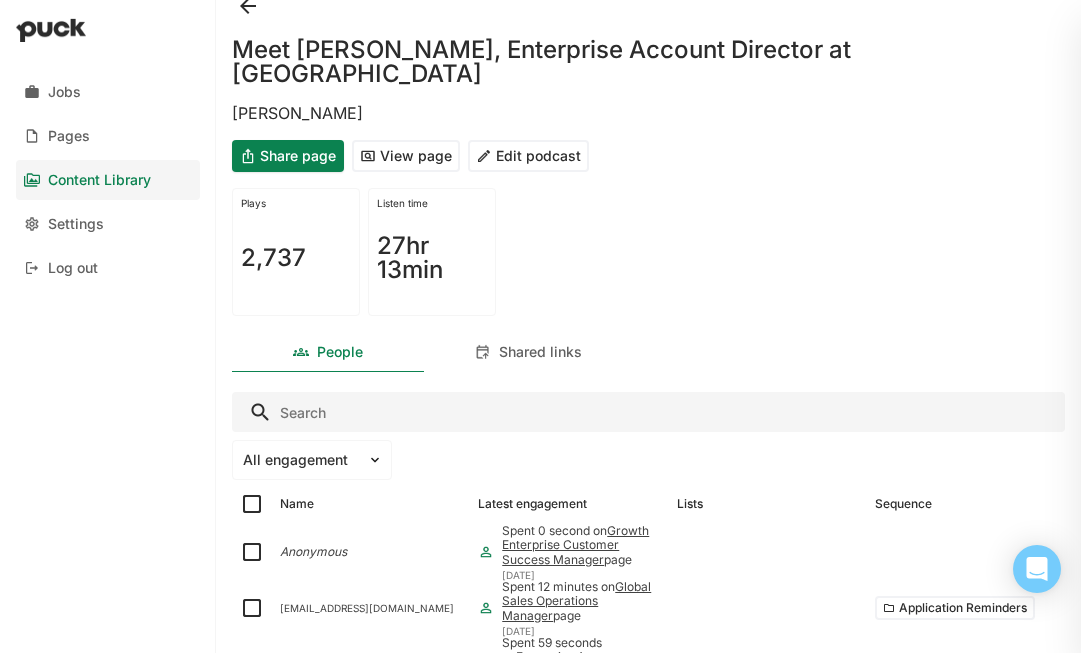 click on "View page" at bounding box center [406, 156] 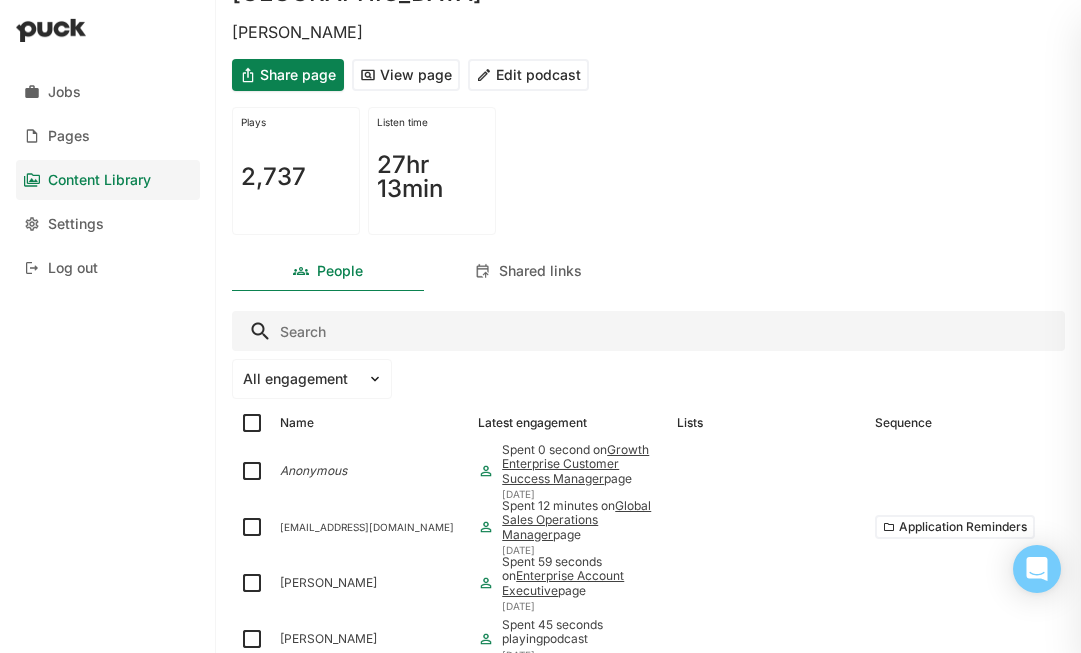 scroll, scrollTop: 123, scrollLeft: 0, axis: vertical 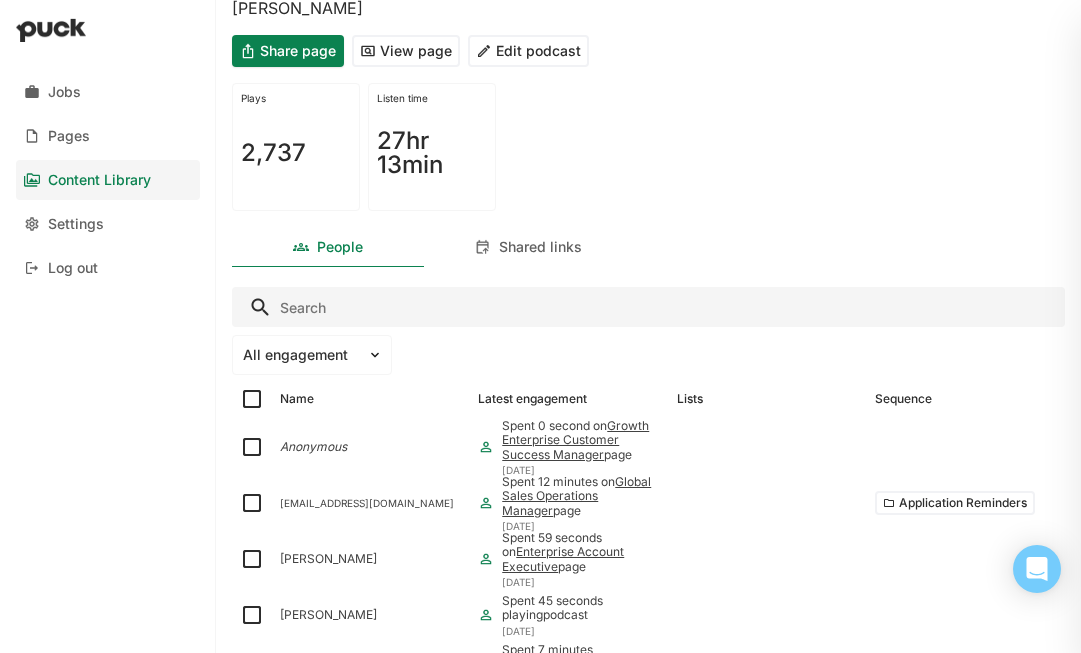click on "Content Library" at bounding box center [99, 180] 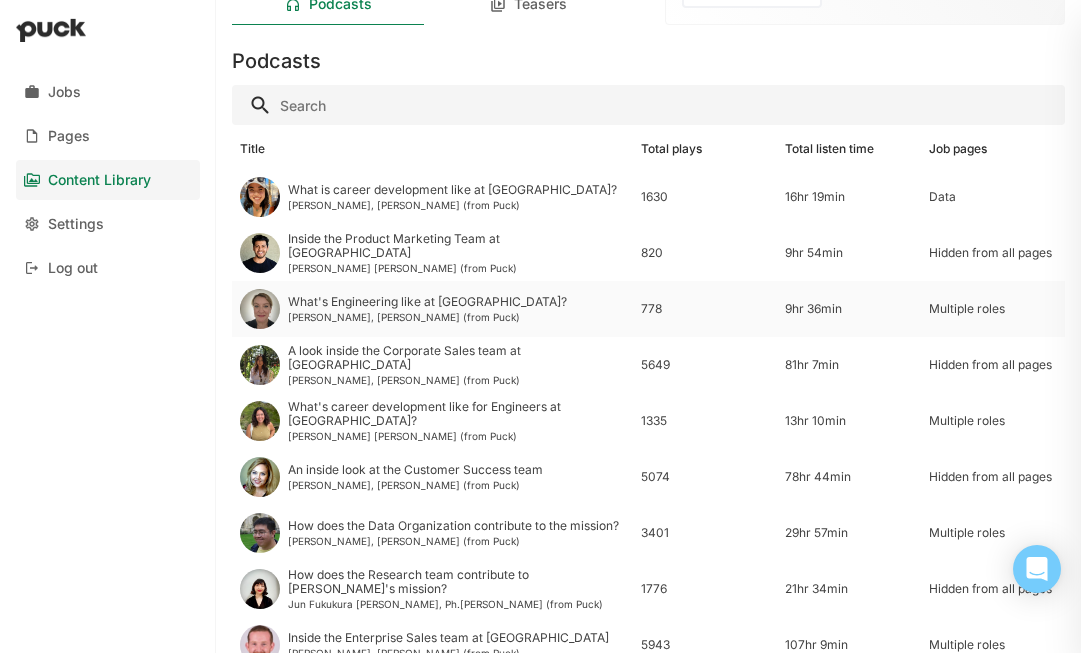 scroll, scrollTop: 92, scrollLeft: 0, axis: vertical 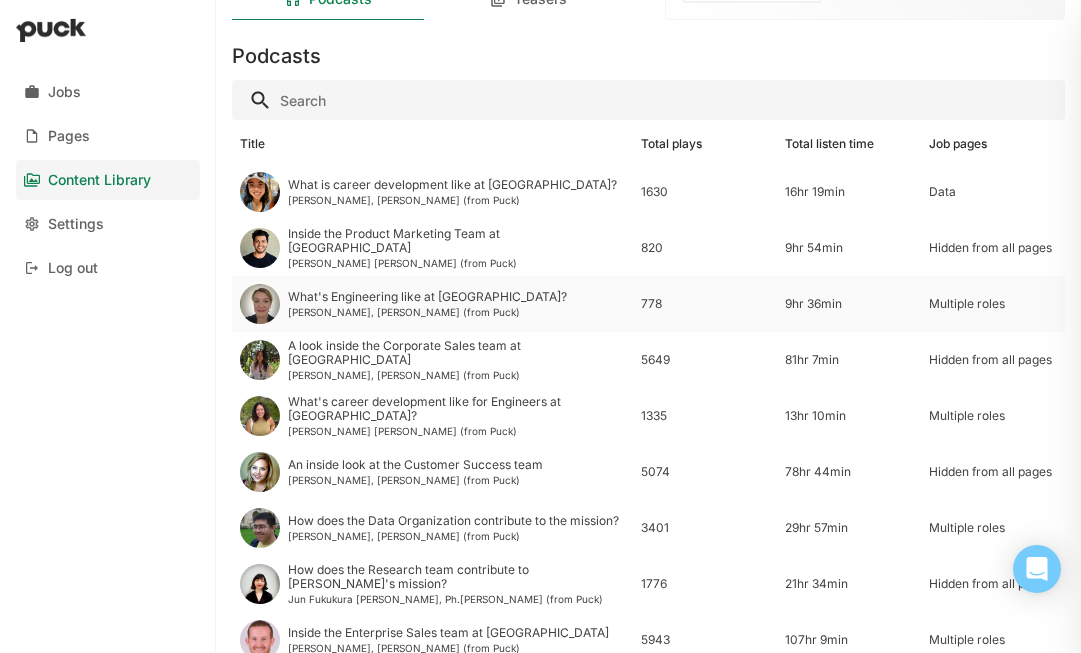 click on "What's Engineering like at [GEOGRAPHIC_DATA]?" at bounding box center (427, 297) 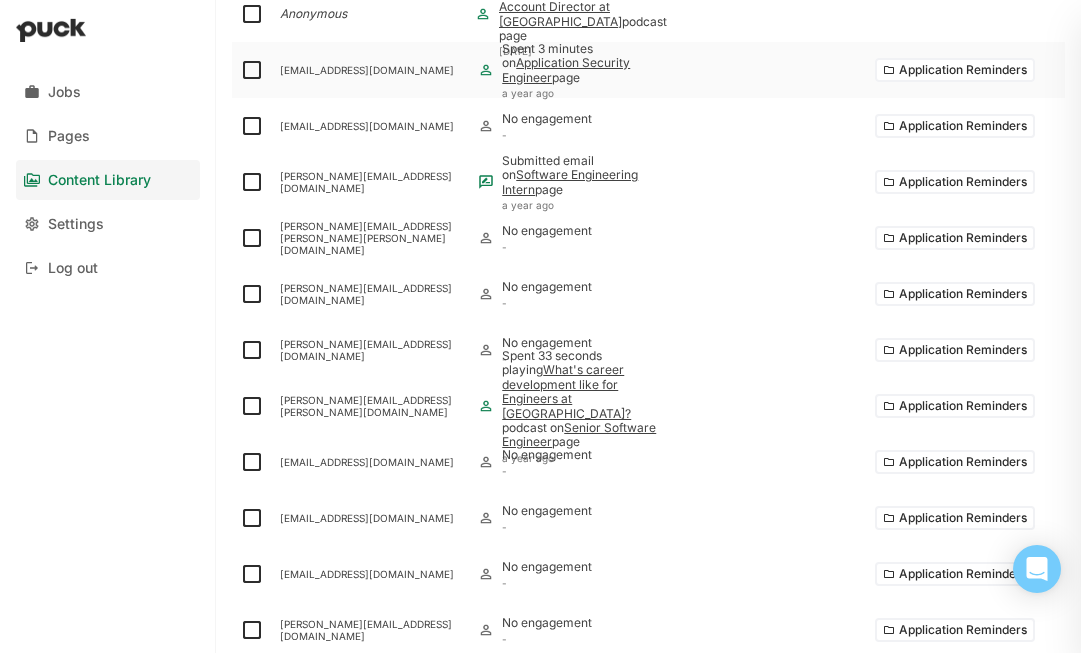 scroll, scrollTop: 0, scrollLeft: 0, axis: both 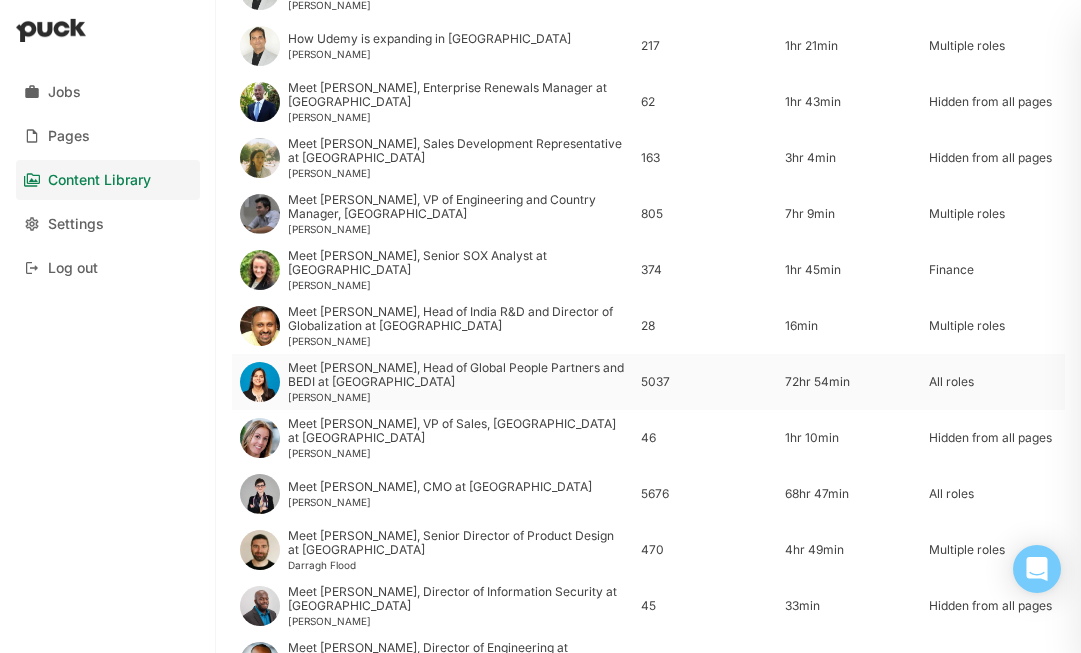 click on "Meet [PERSON_NAME], Head of Global People Partners and BEDI at [GEOGRAPHIC_DATA]" at bounding box center (456, 375) 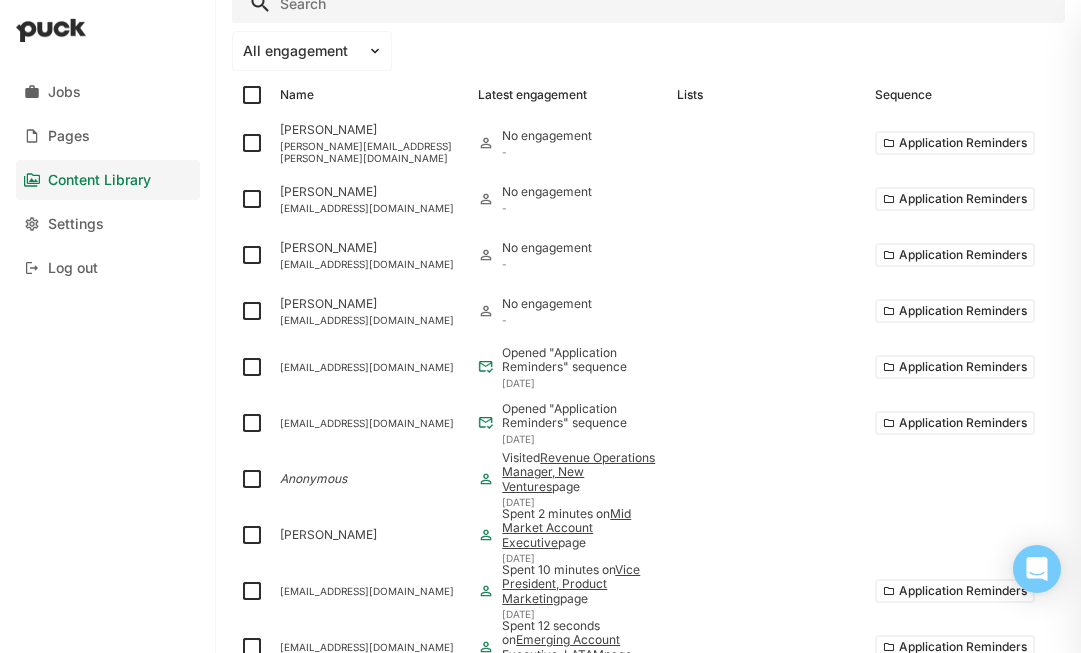 scroll, scrollTop: 444, scrollLeft: 0, axis: vertical 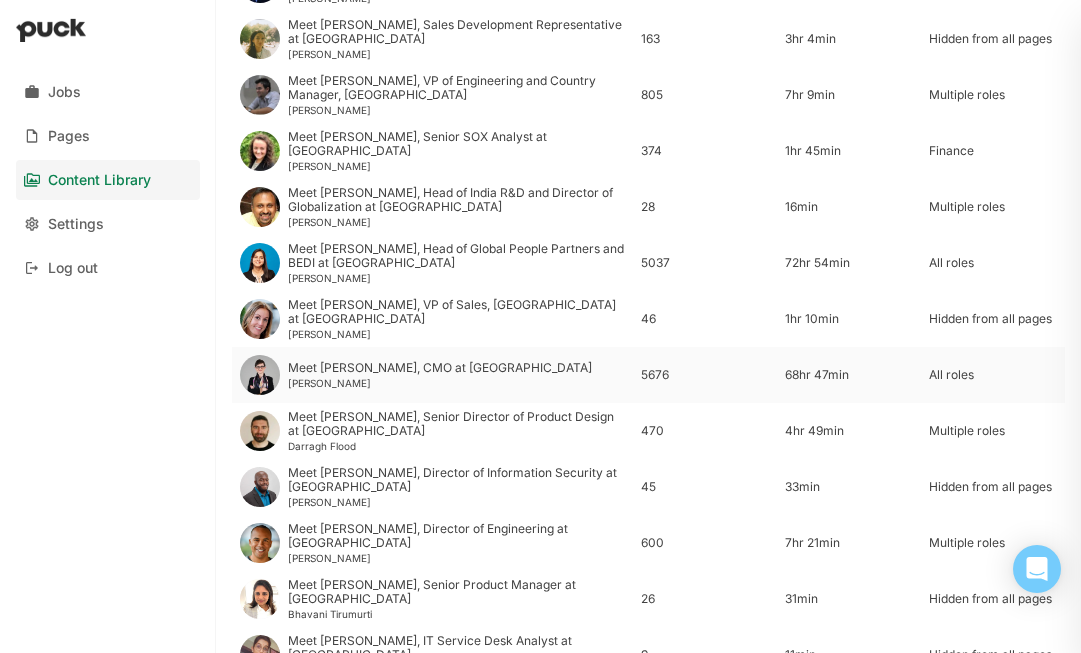click on "Meet [PERSON_NAME], CMO at Udemy [PERSON_NAME]" at bounding box center [432, 375] 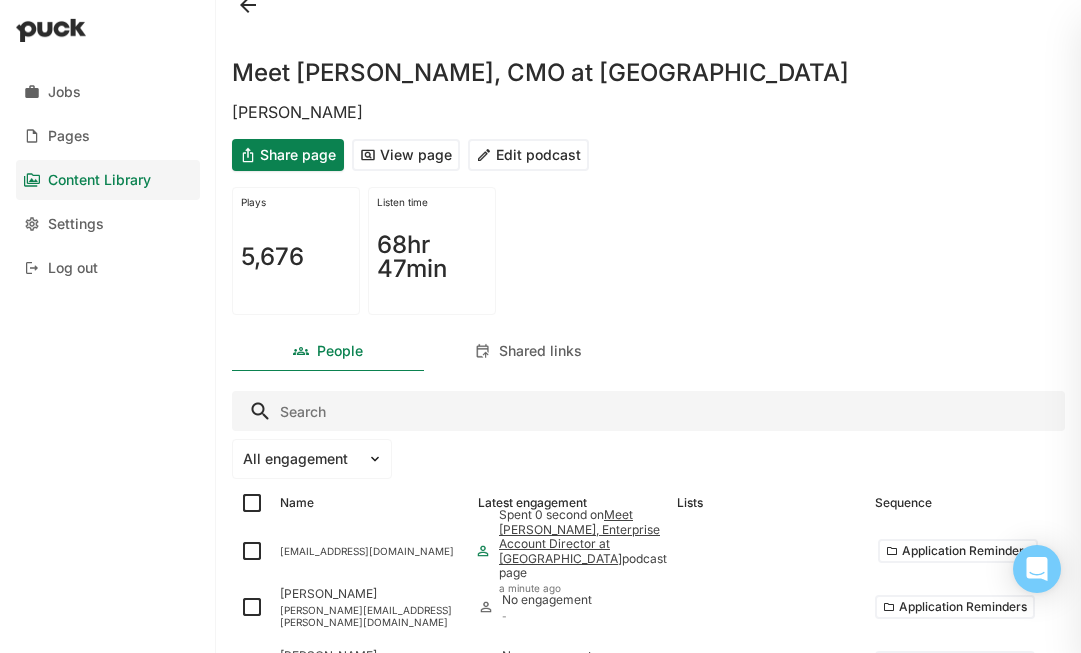 scroll, scrollTop: 0, scrollLeft: 0, axis: both 